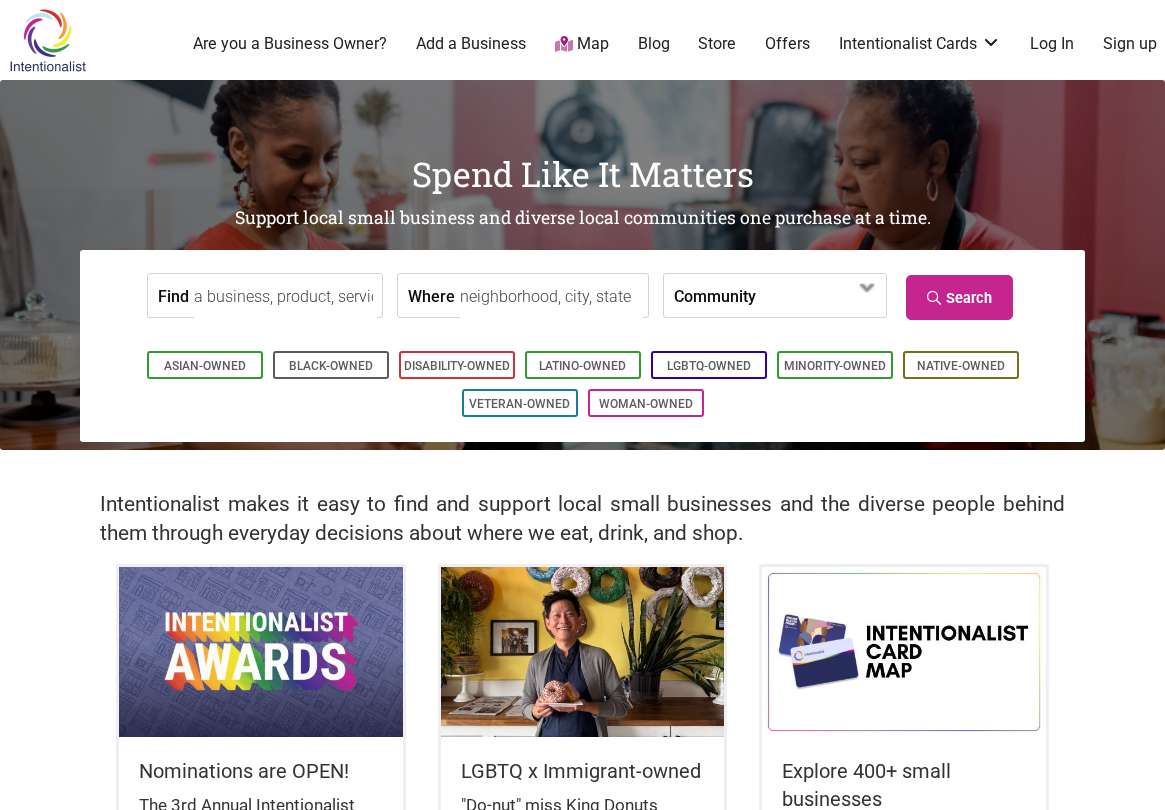 scroll, scrollTop: 0, scrollLeft: 0, axis: both 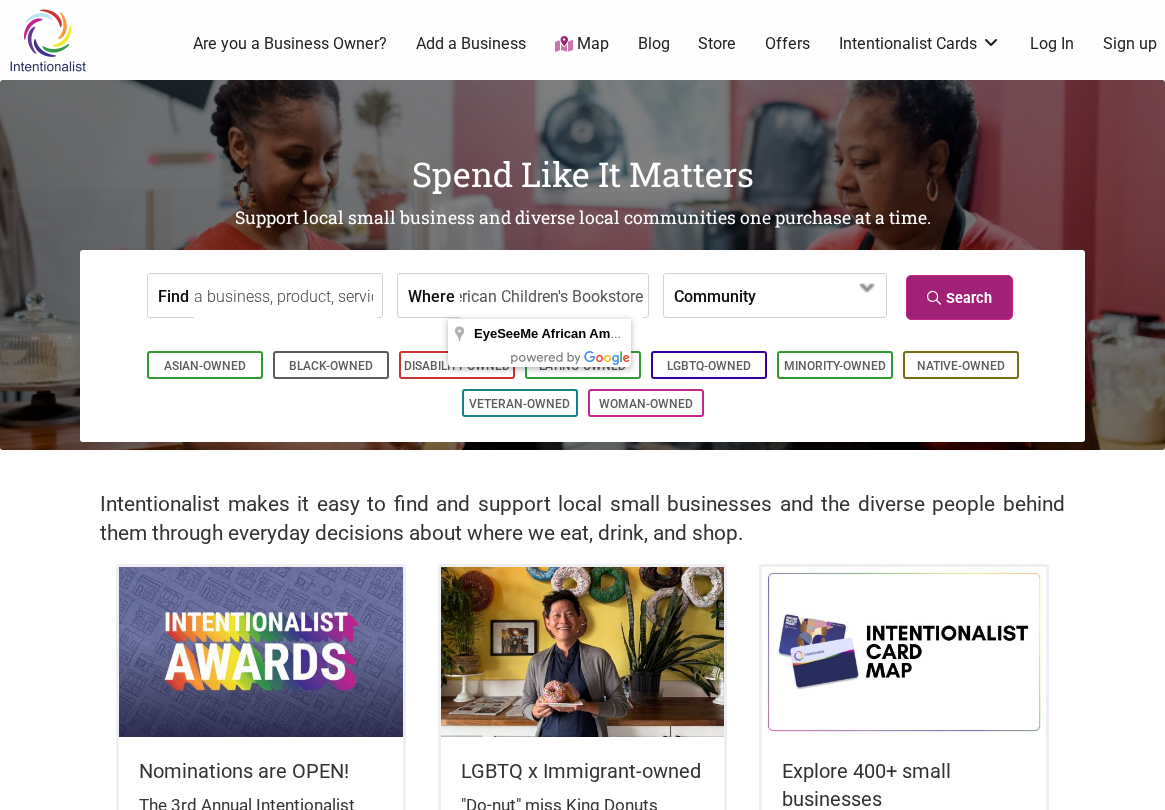 type on "EyeSeeMe African American Children's Bookstore" 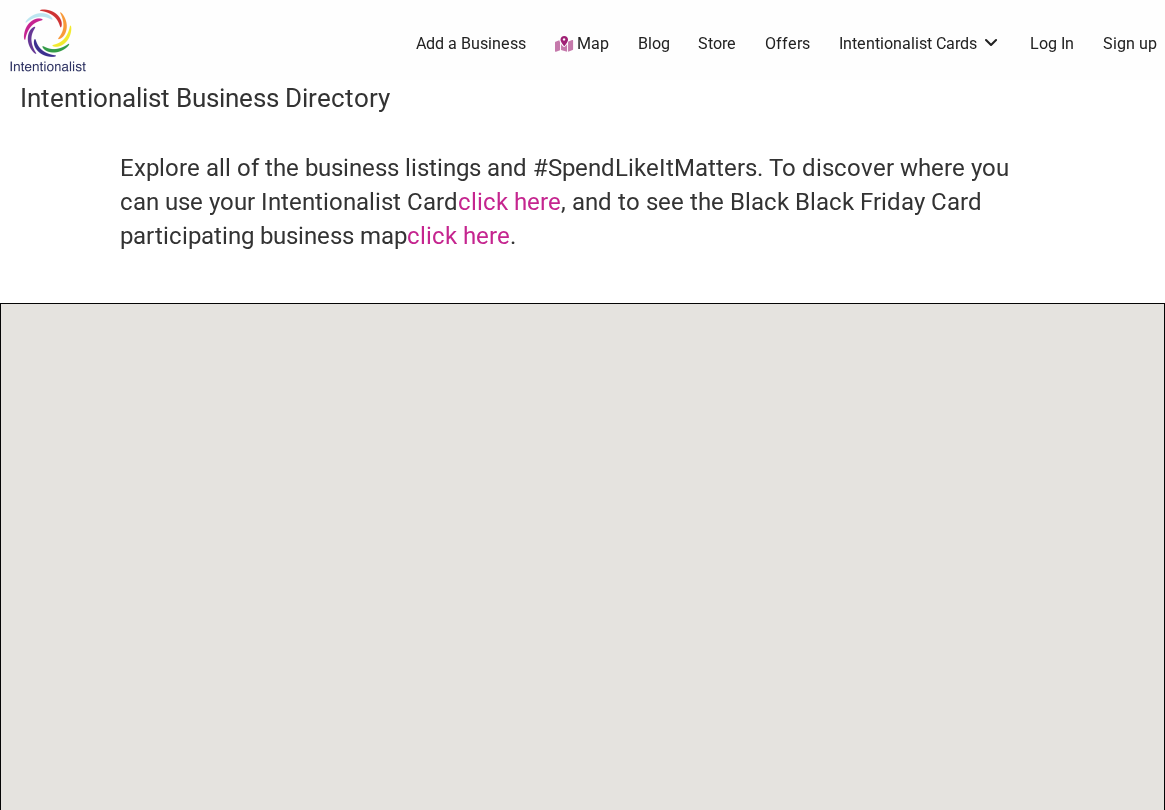 scroll, scrollTop: 0, scrollLeft: 0, axis: both 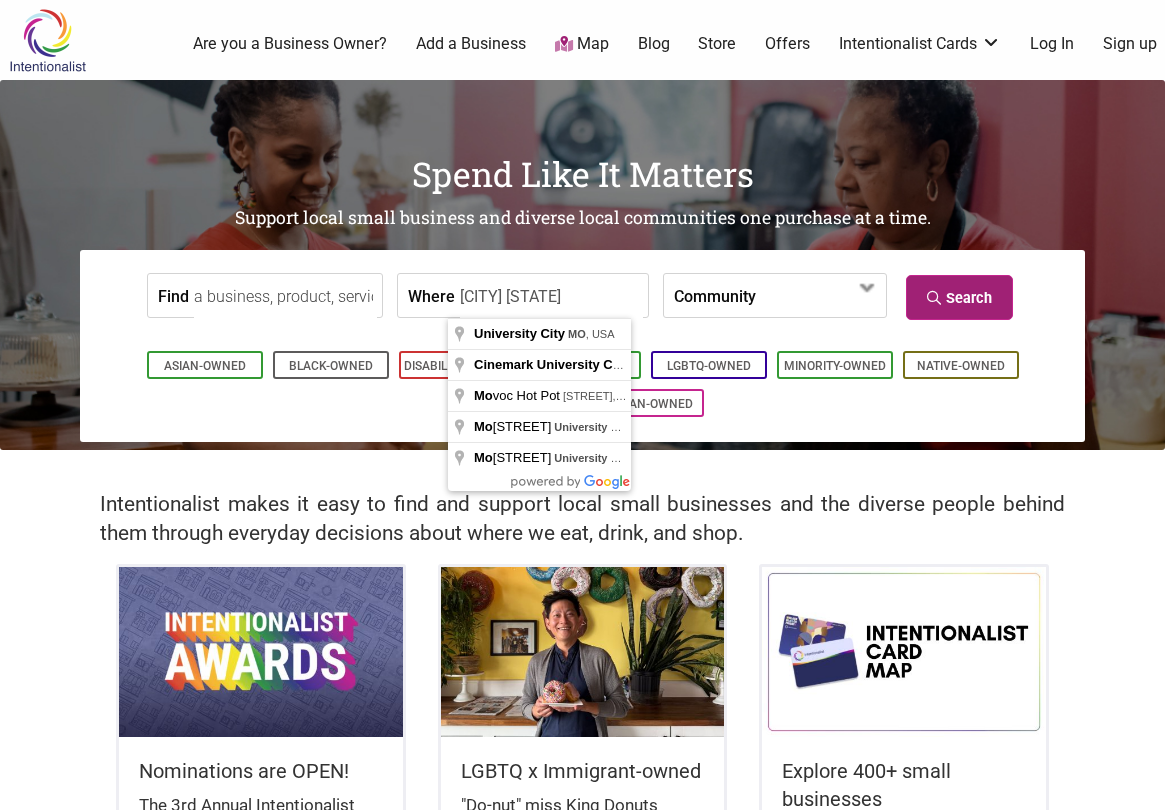 type on "University City MO" 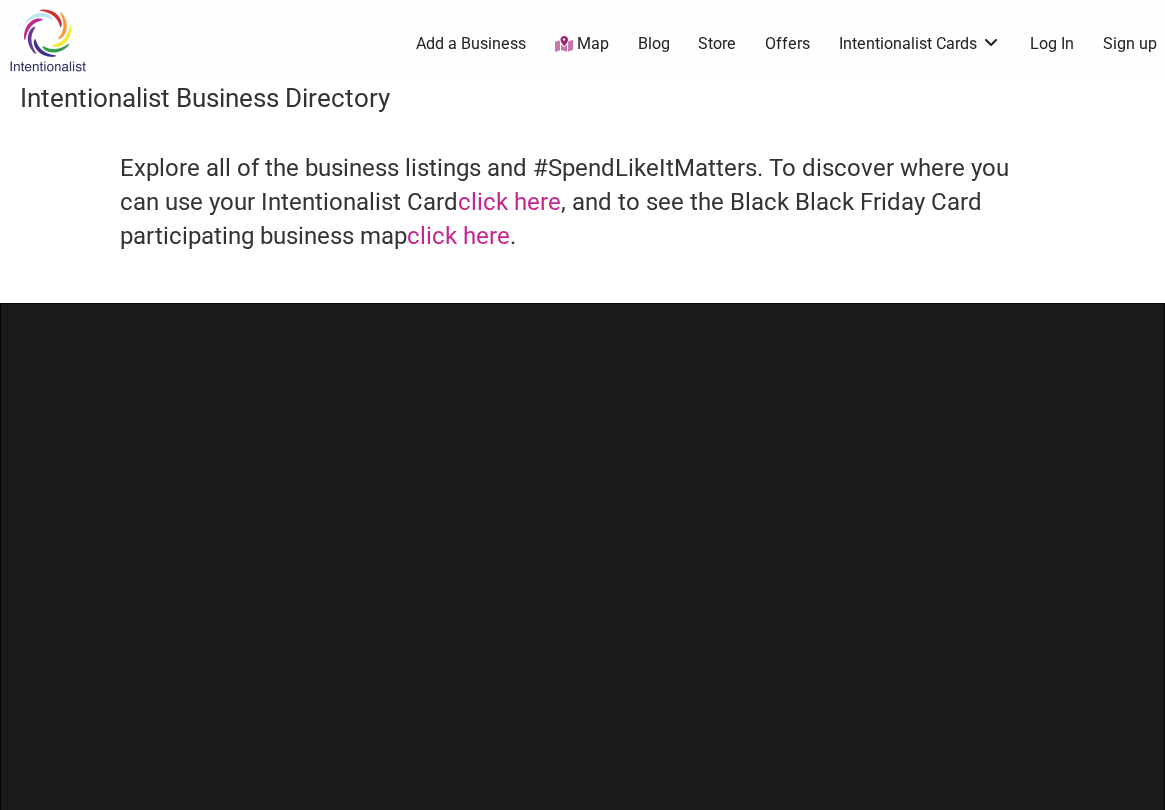 scroll, scrollTop: 0, scrollLeft: 0, axis: both 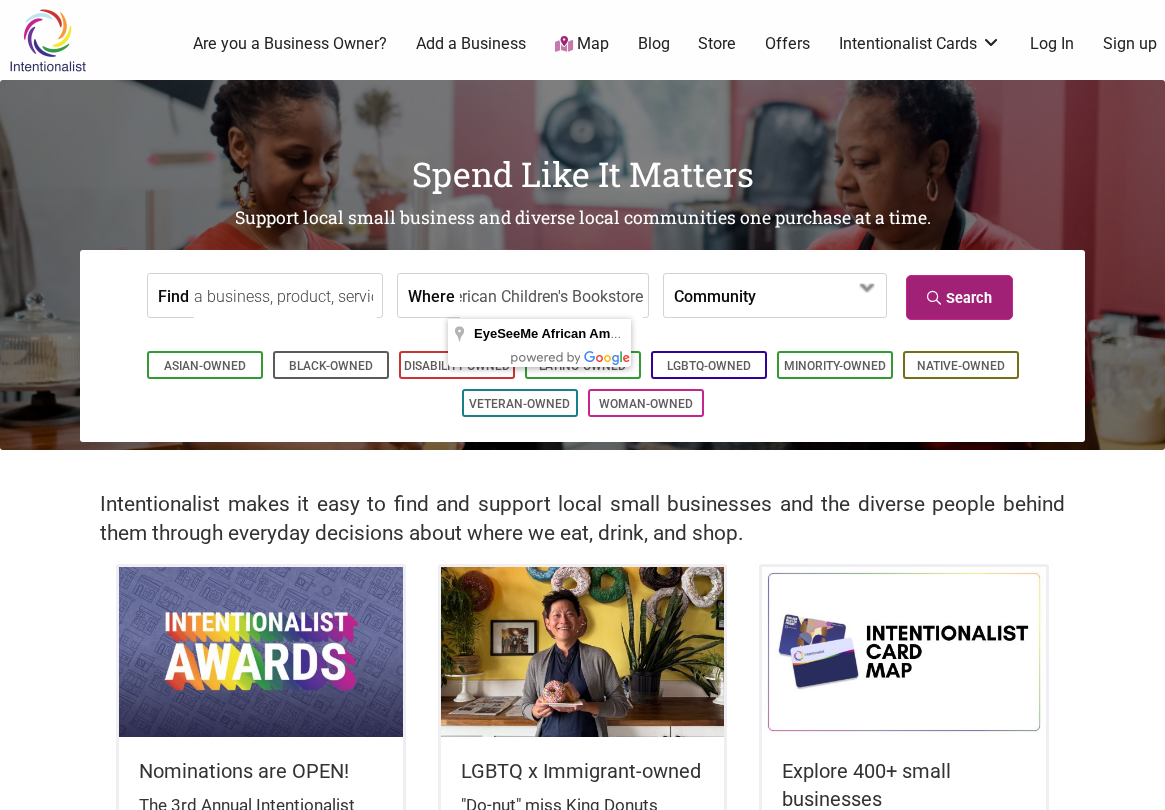 type on "EyeSeeMe African American Children's Bookstore" 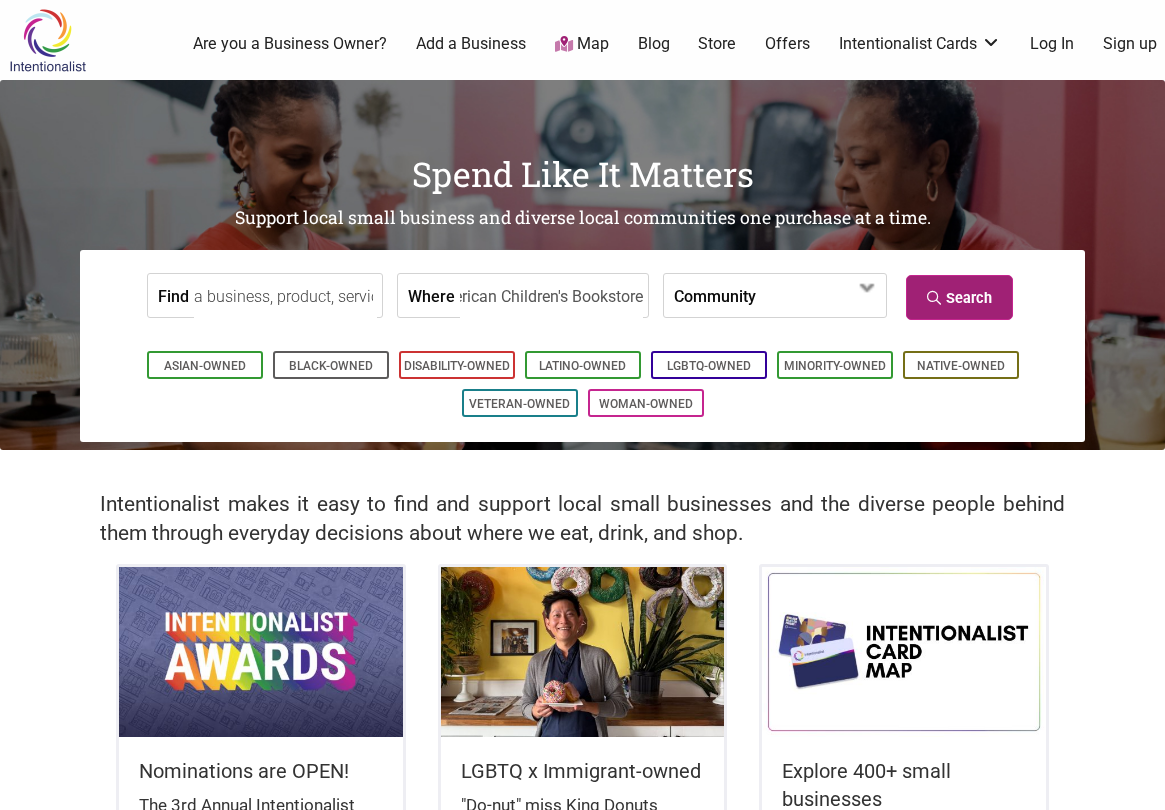 scroll, scrollTop: 0, scrollLeft: 0, axis: both 